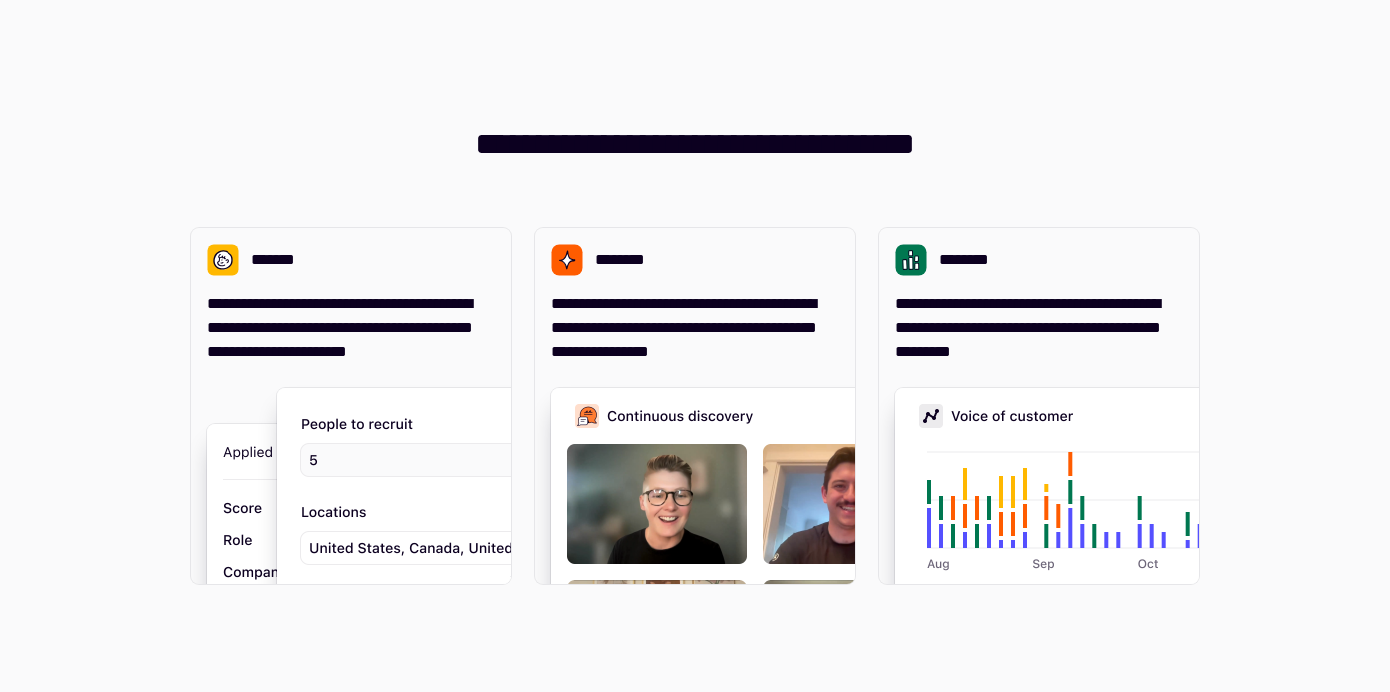 scroll, scrollTop: 0, scrollLeft: 0, axis: both 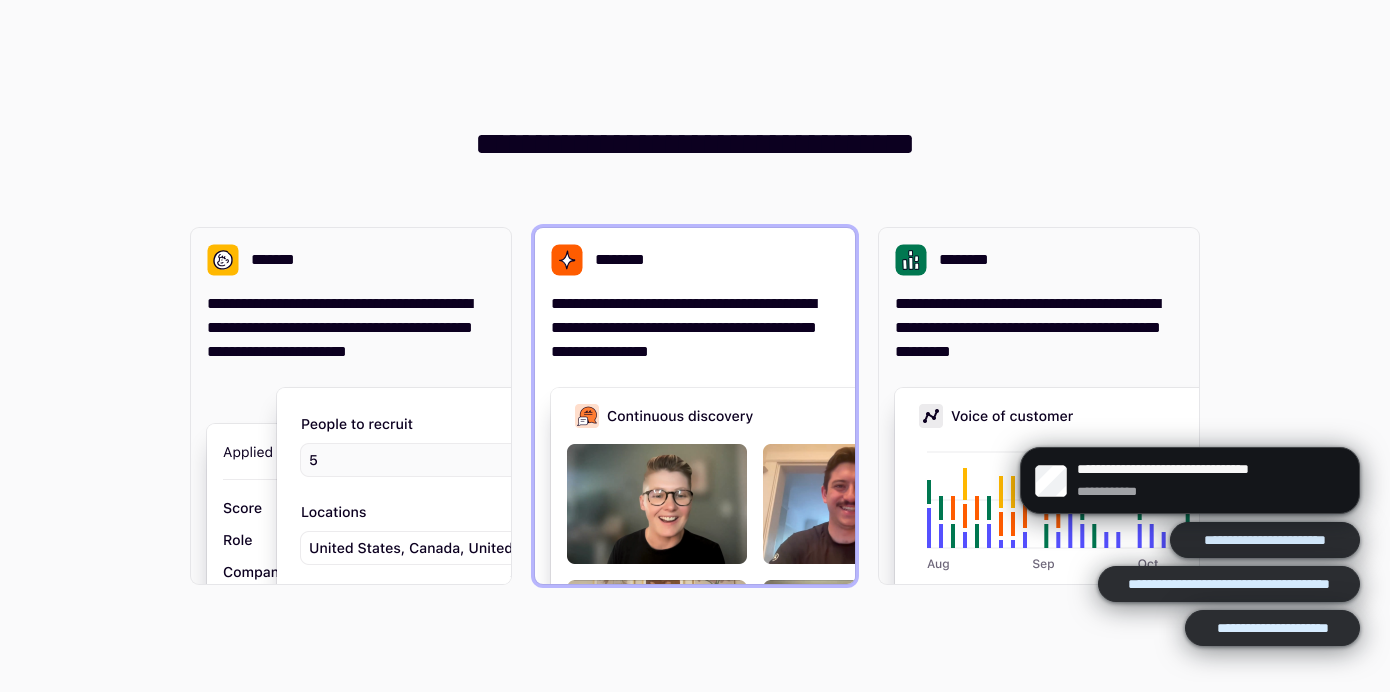 click on "**********" at bounding box center [695, 328] 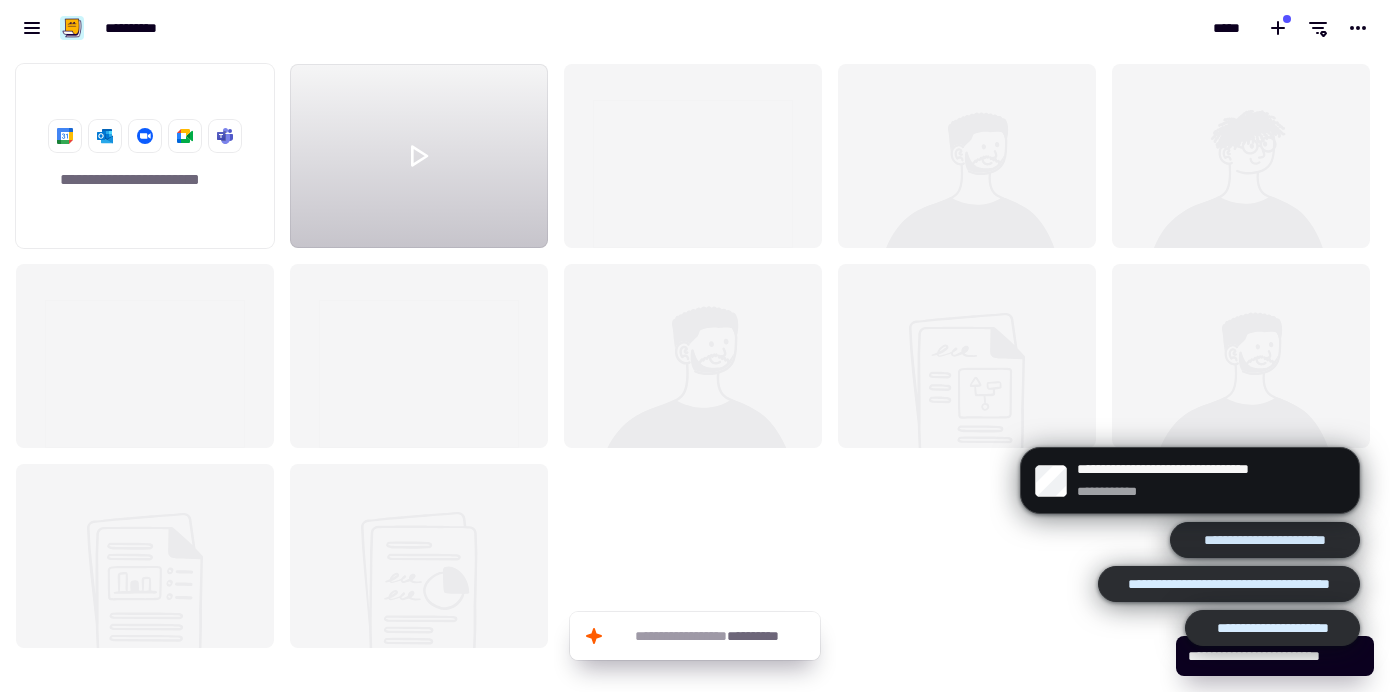 scroll, scrollTop: 1, scrollLeft: 1, axis: both 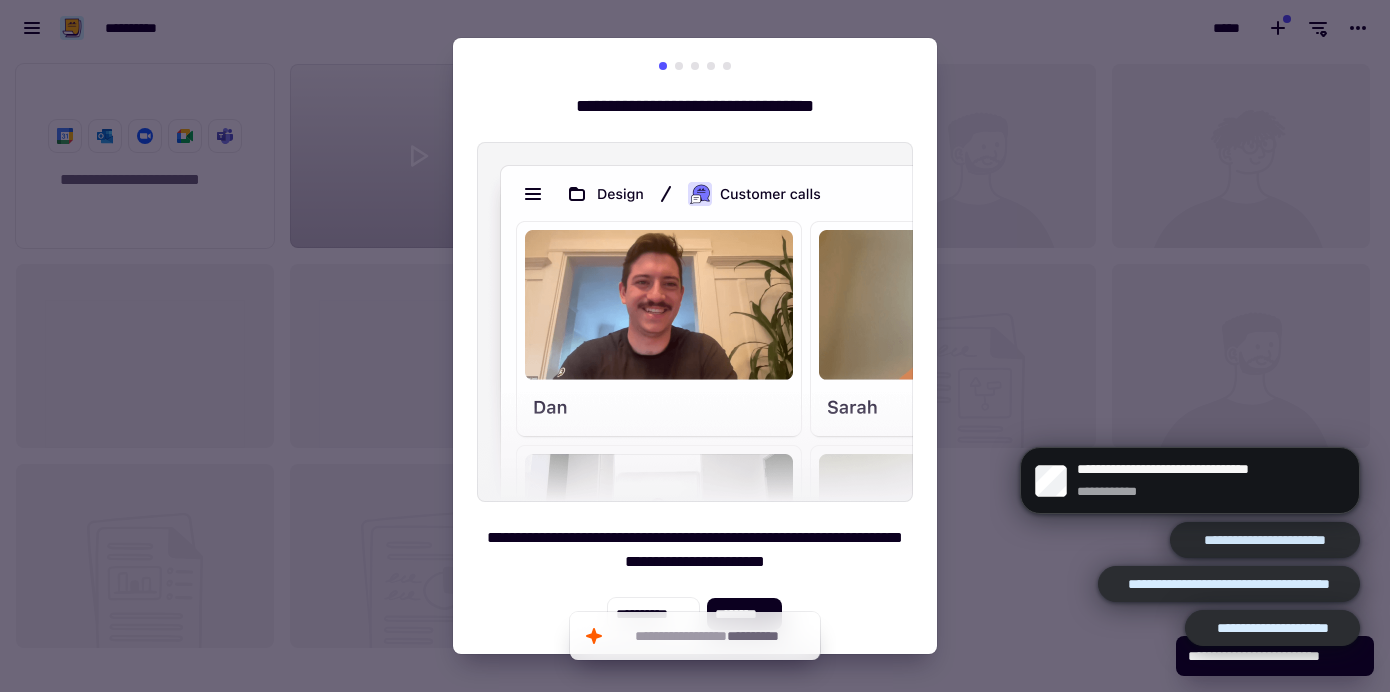 click at bounding box center (695, 346) 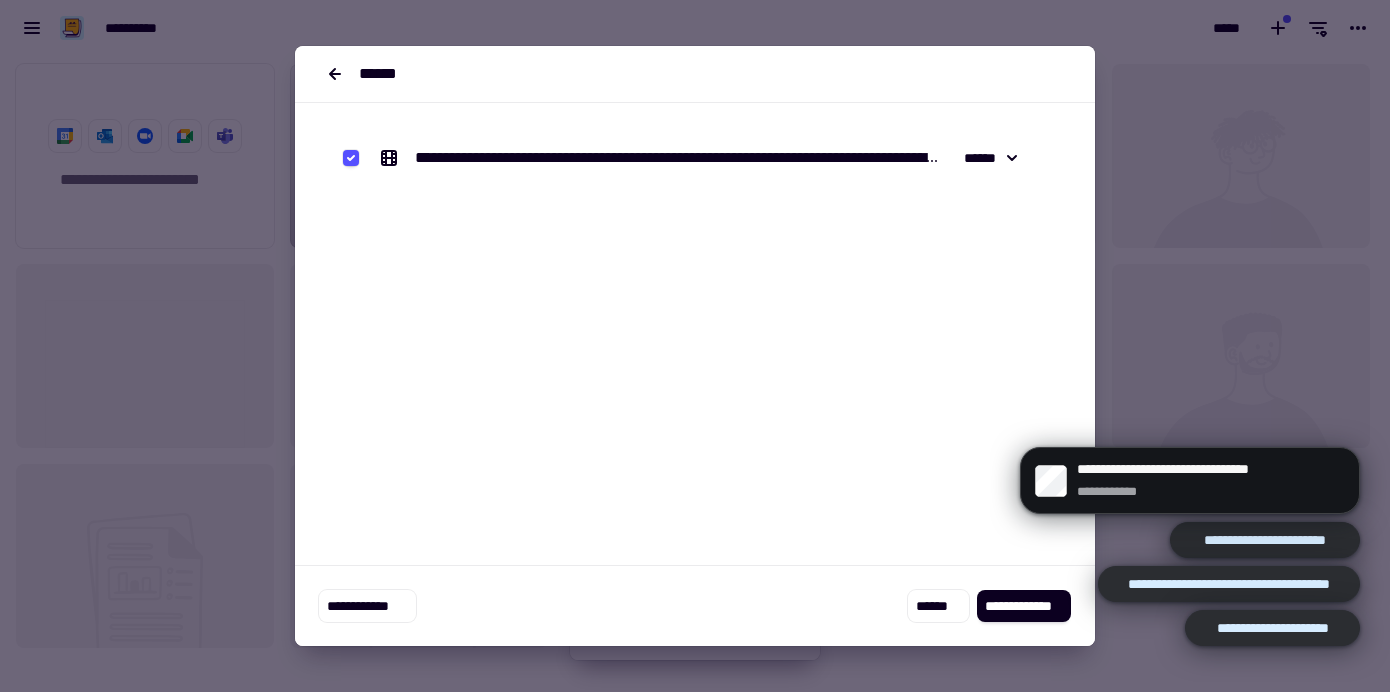 click on "**********" at bounding box center [1190, 487] 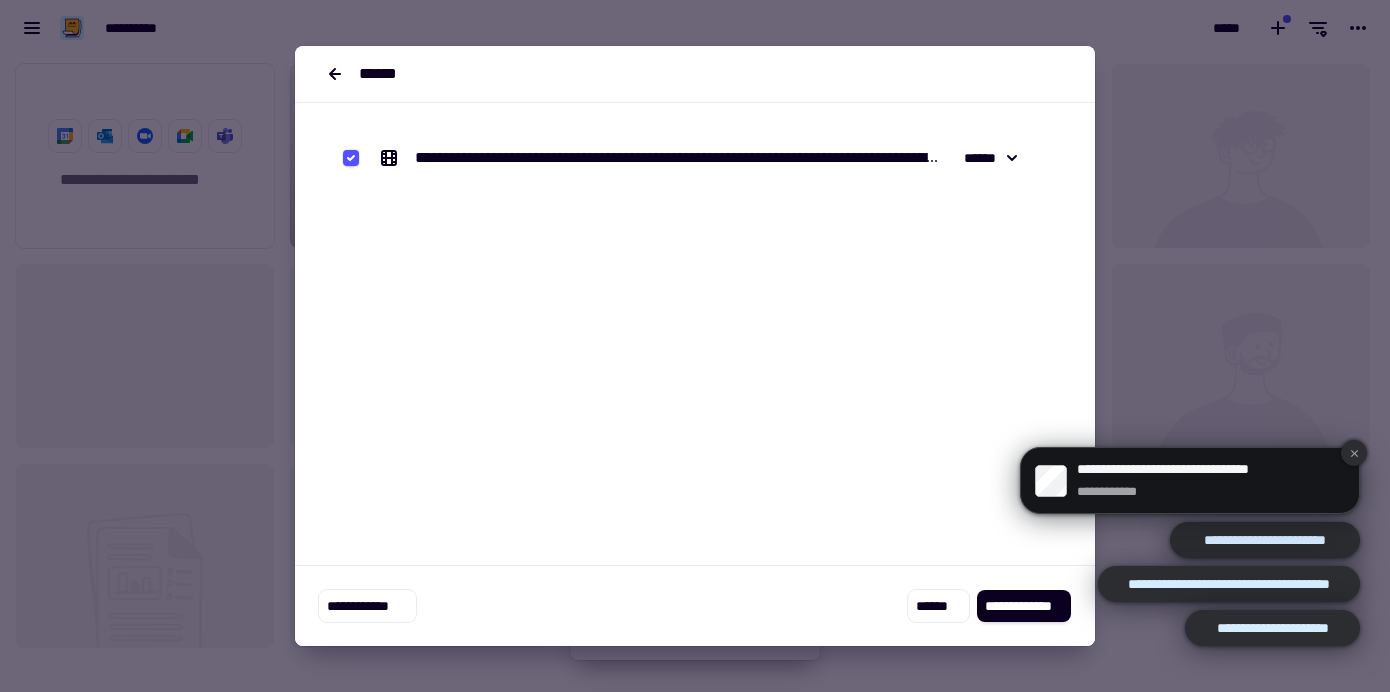 click 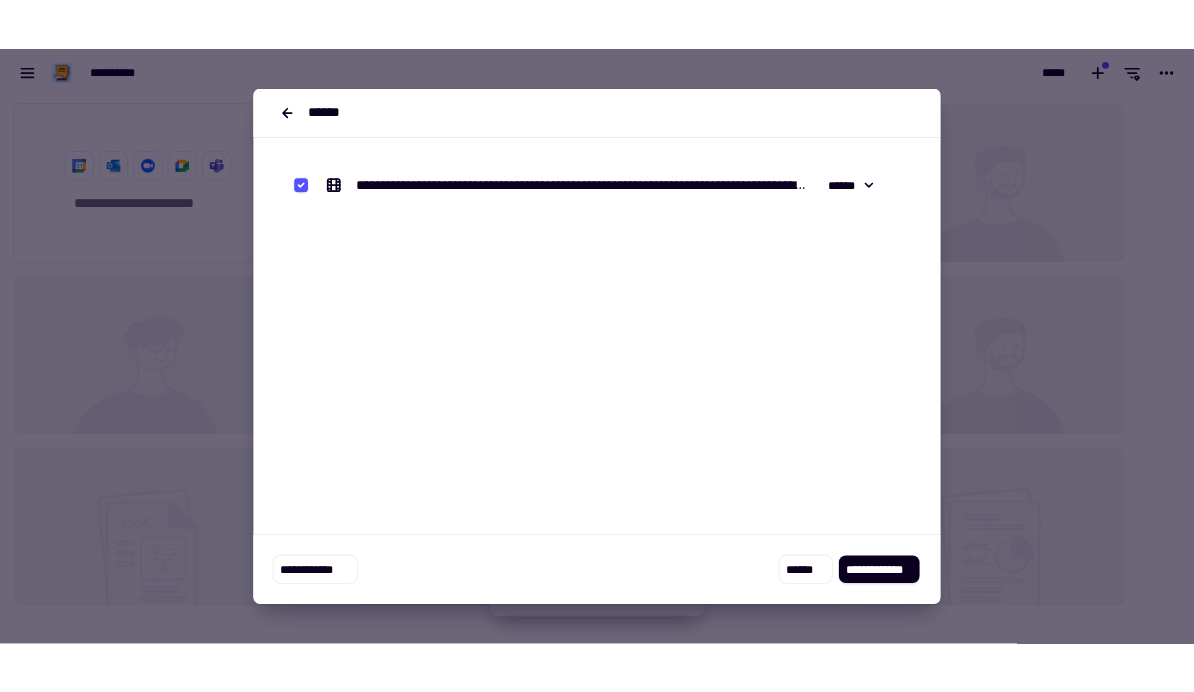 scroll, scrollTop: 636, scrollLeft: 1192, axis: both 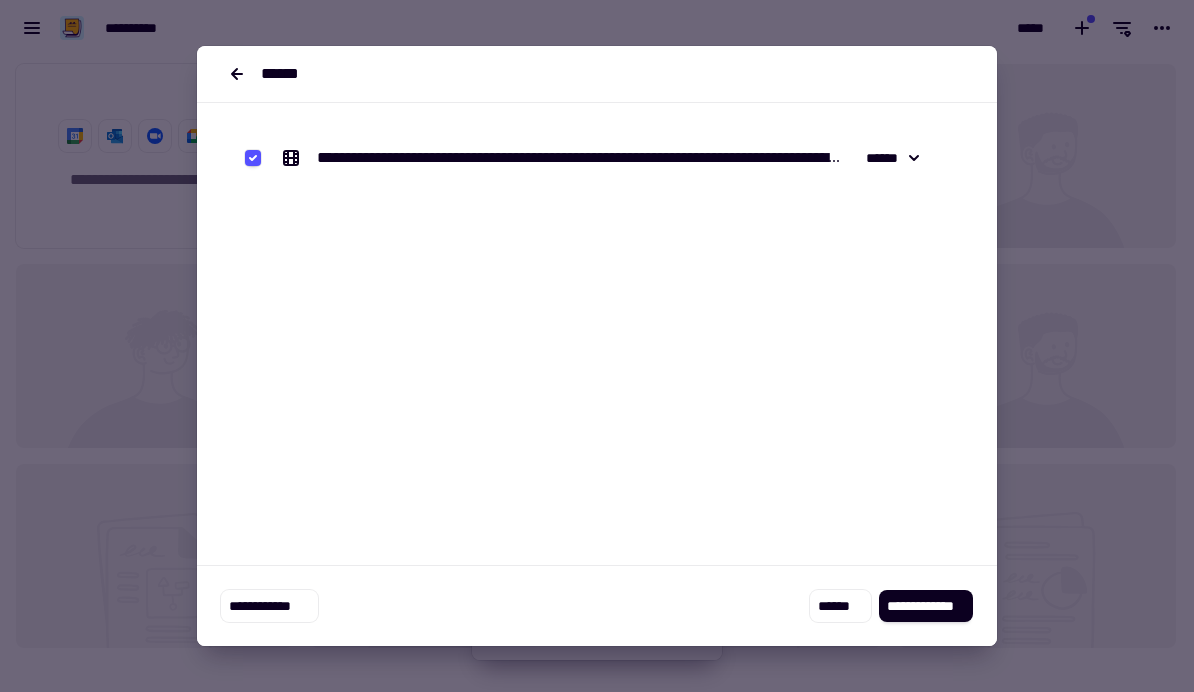 click on "**********" at bounding box center (597, 374) 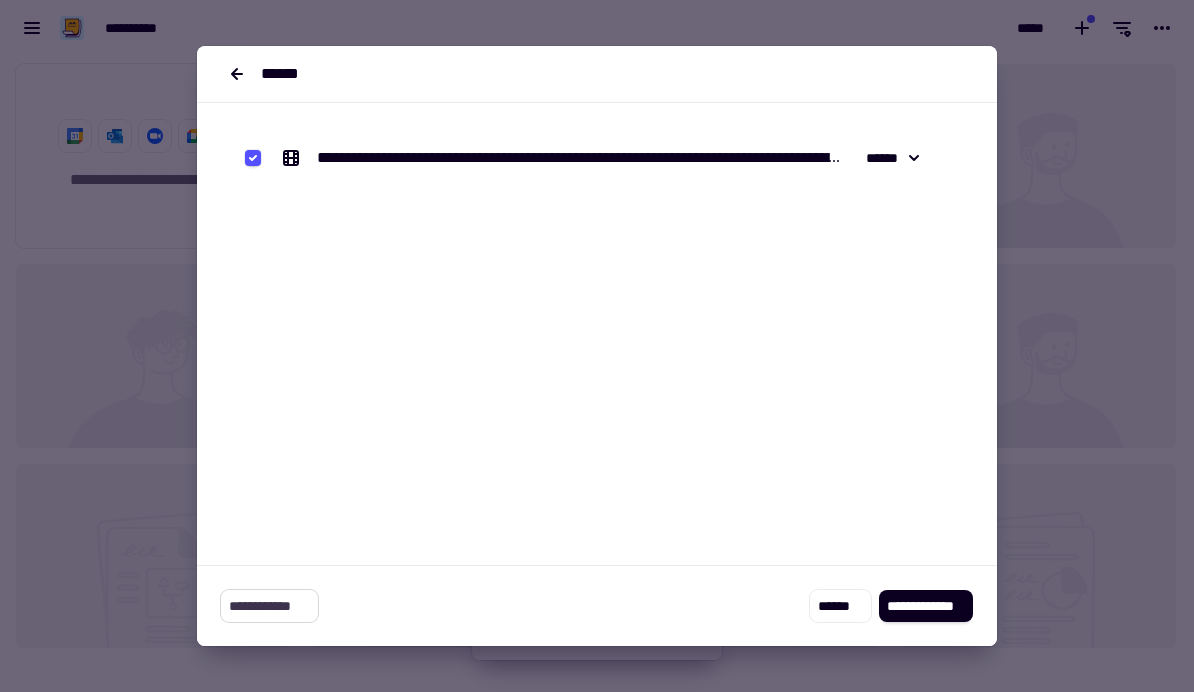 click on "**********" 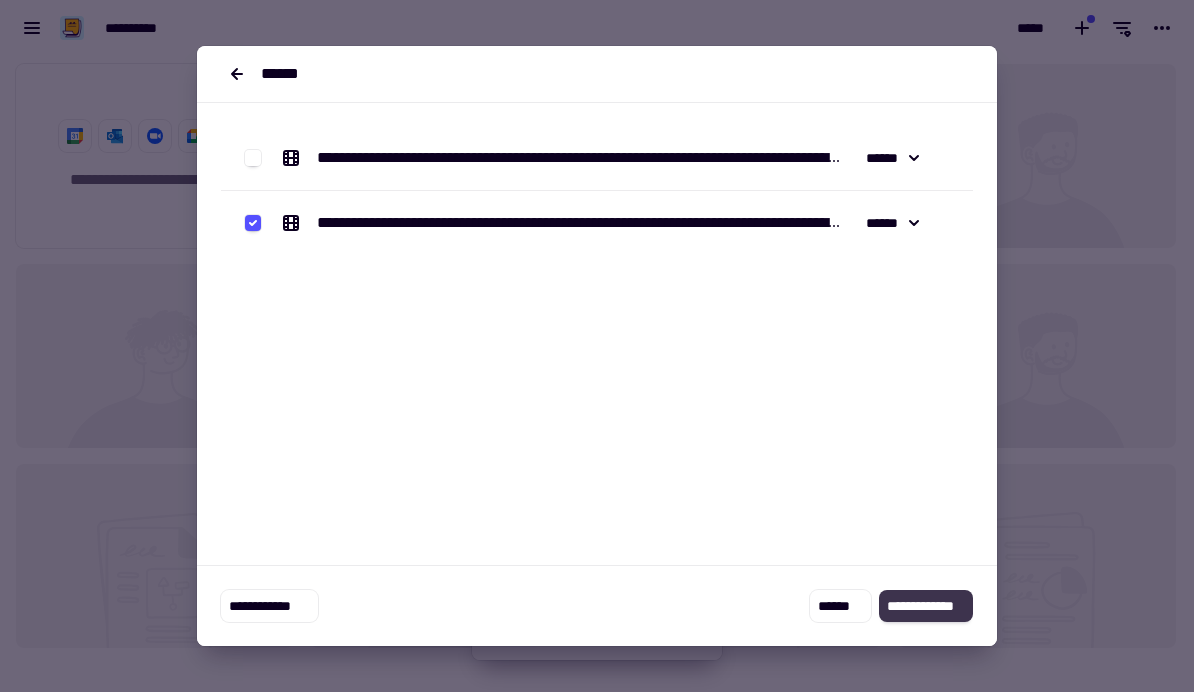 click on "**********" 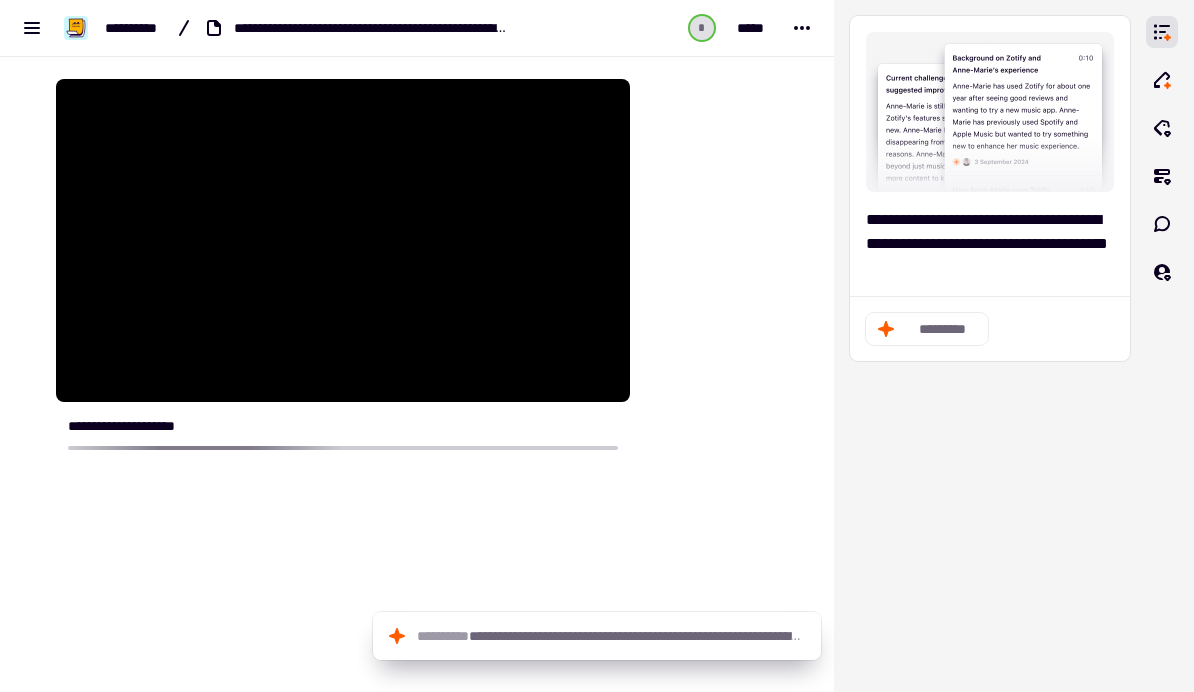 scroll, scrollTop: 367, scrollLeft: 0, axis: vertical 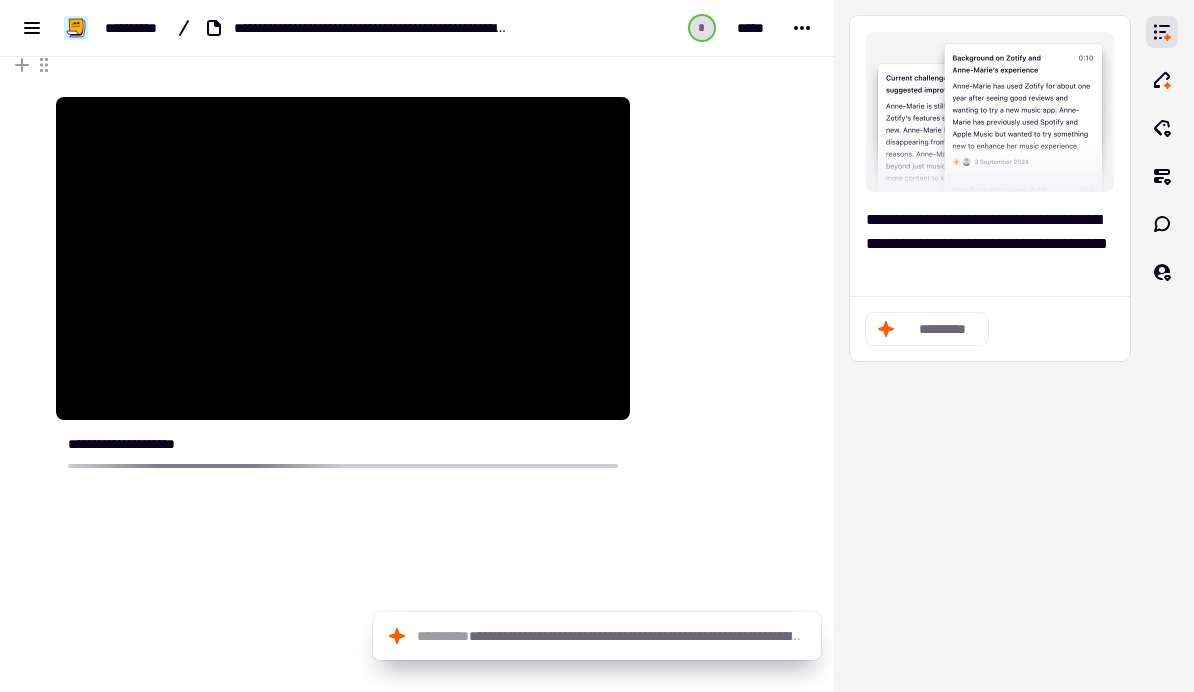 click at bounding box center (718, 362) 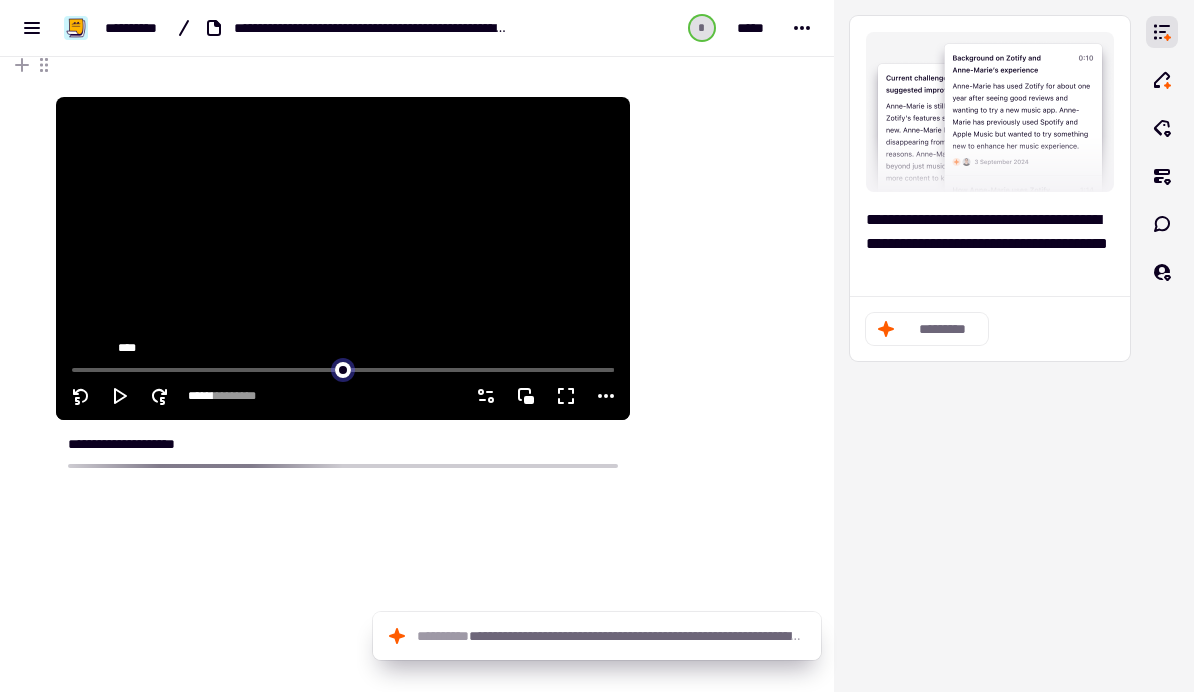 click at bounding box center (343, 368) 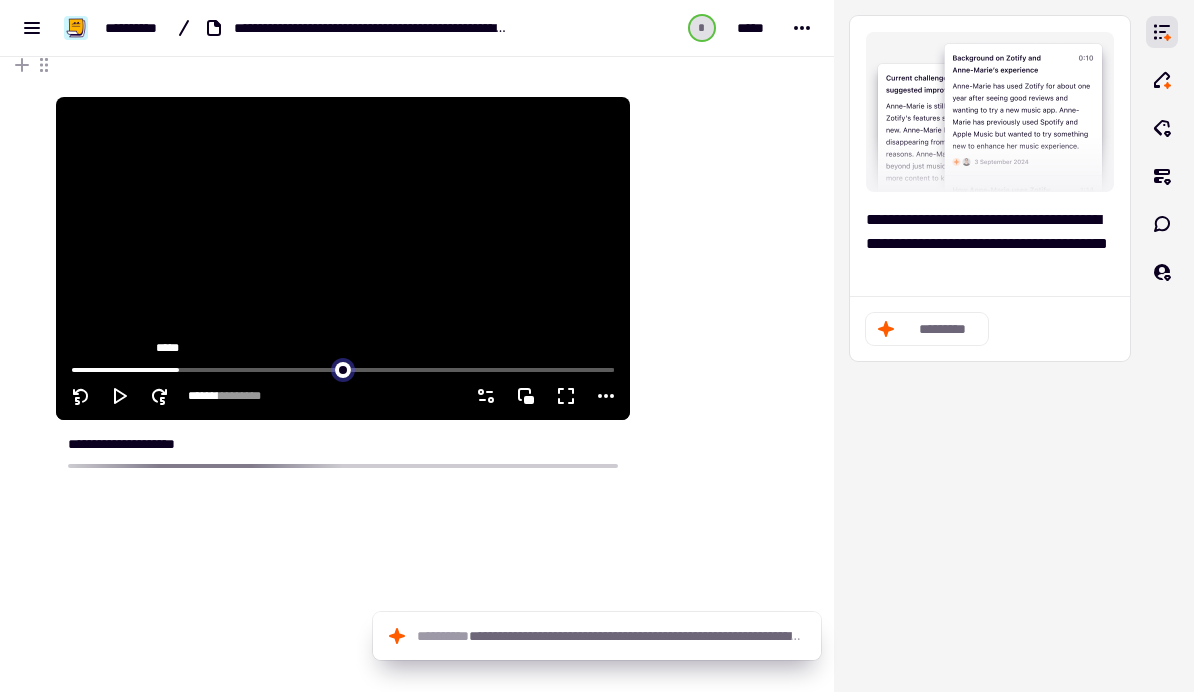 click at bounding box center (343, 368) 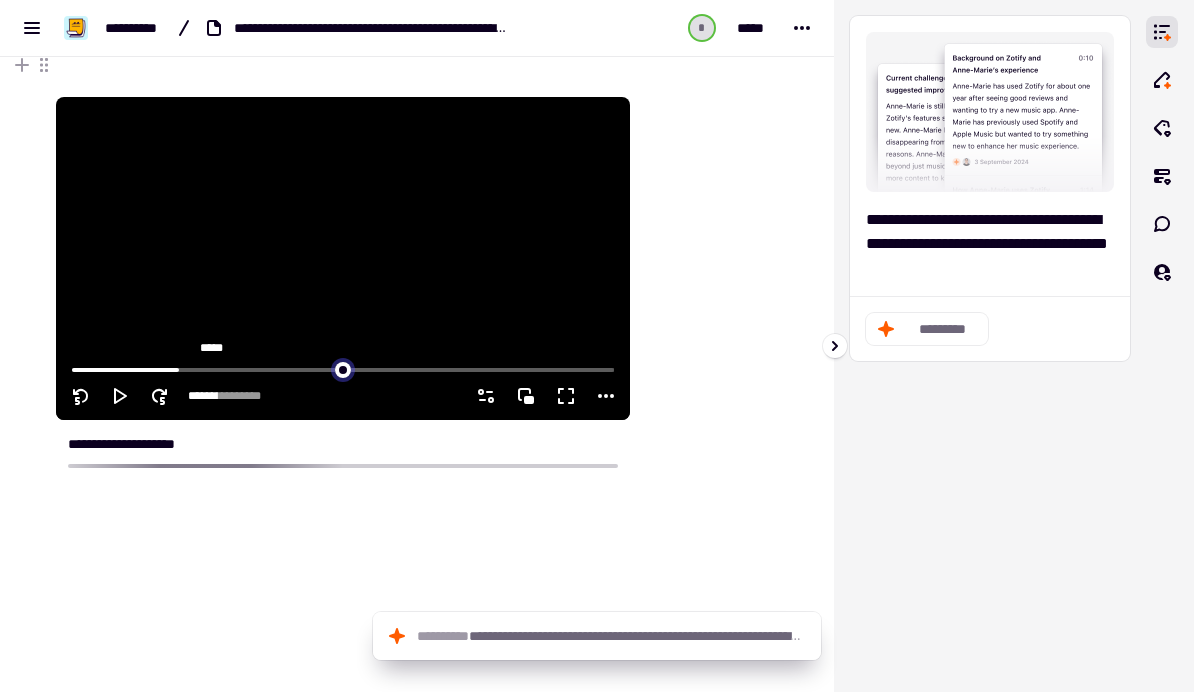 click at bounding box center [343, 368] 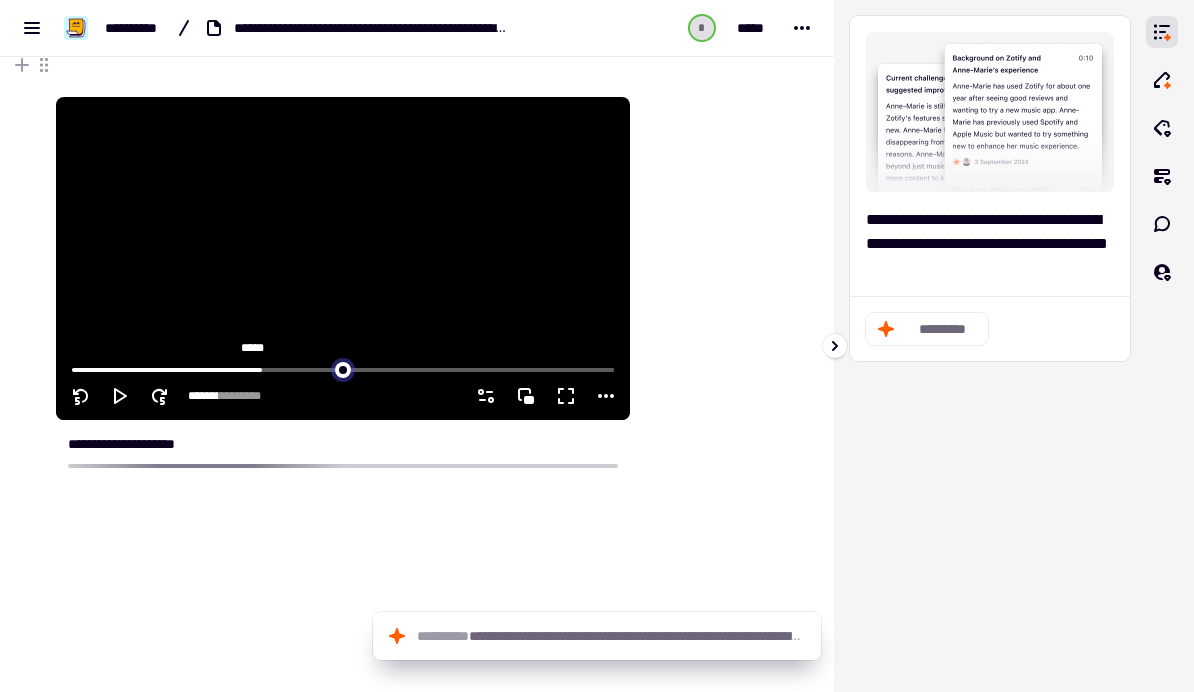 click at bounding box center (343, 368) 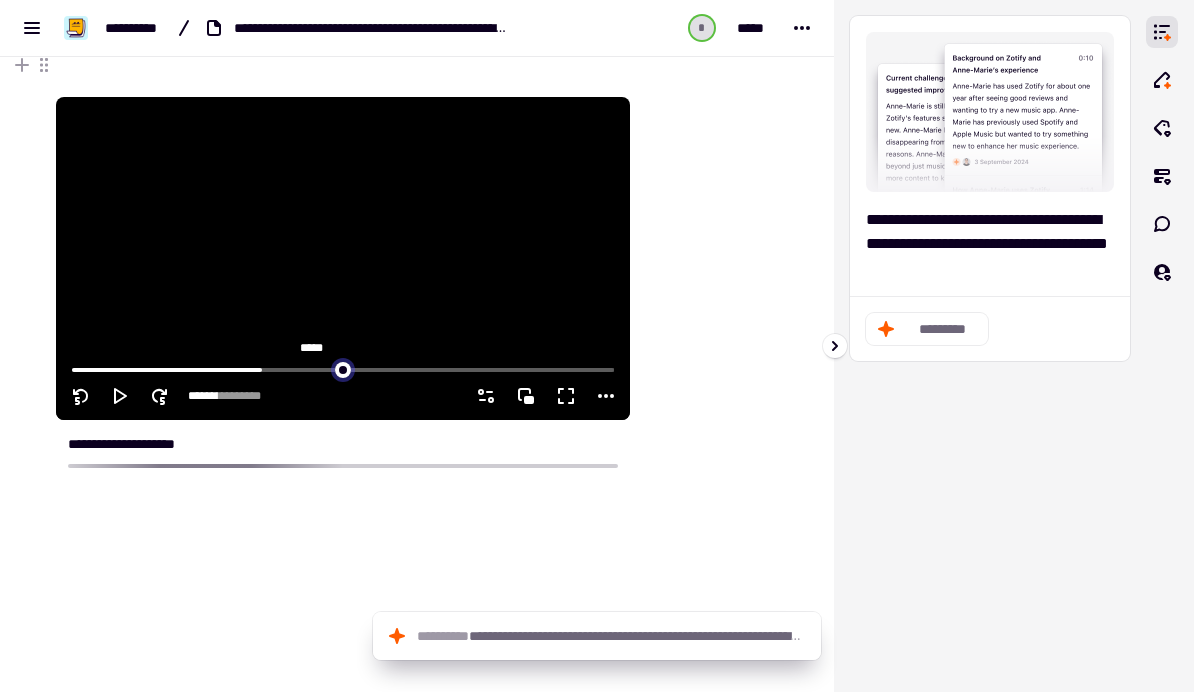 click at bounding box center (343, 368) 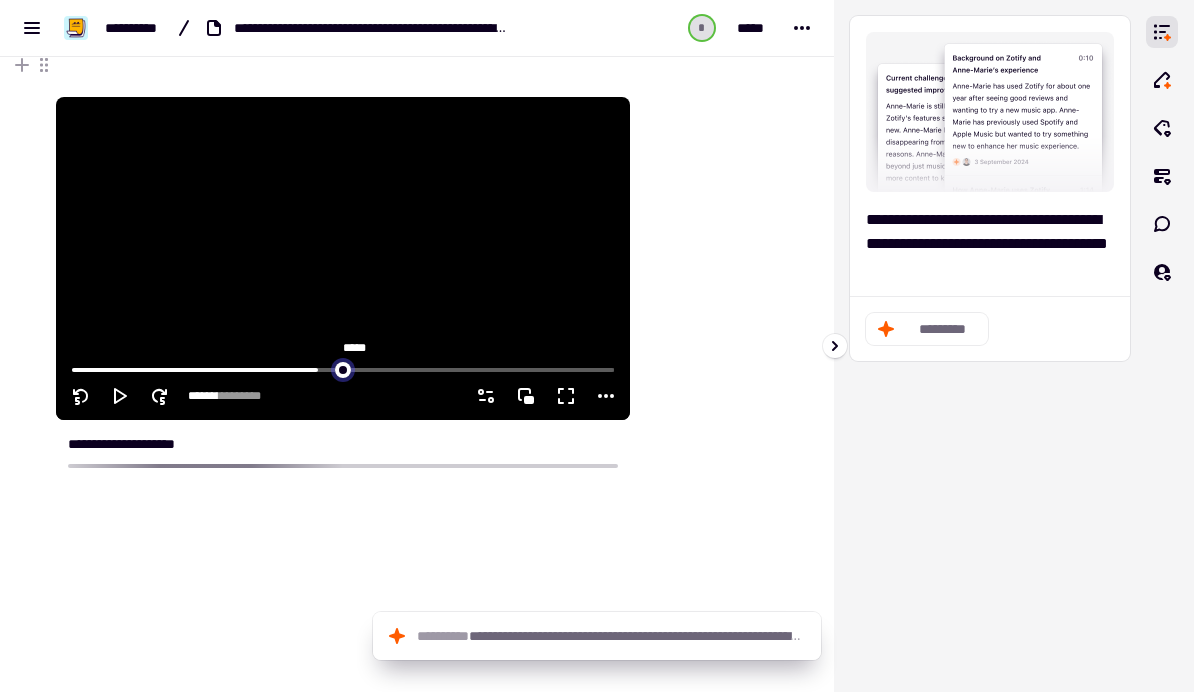 click at bounding box center (343, 368) 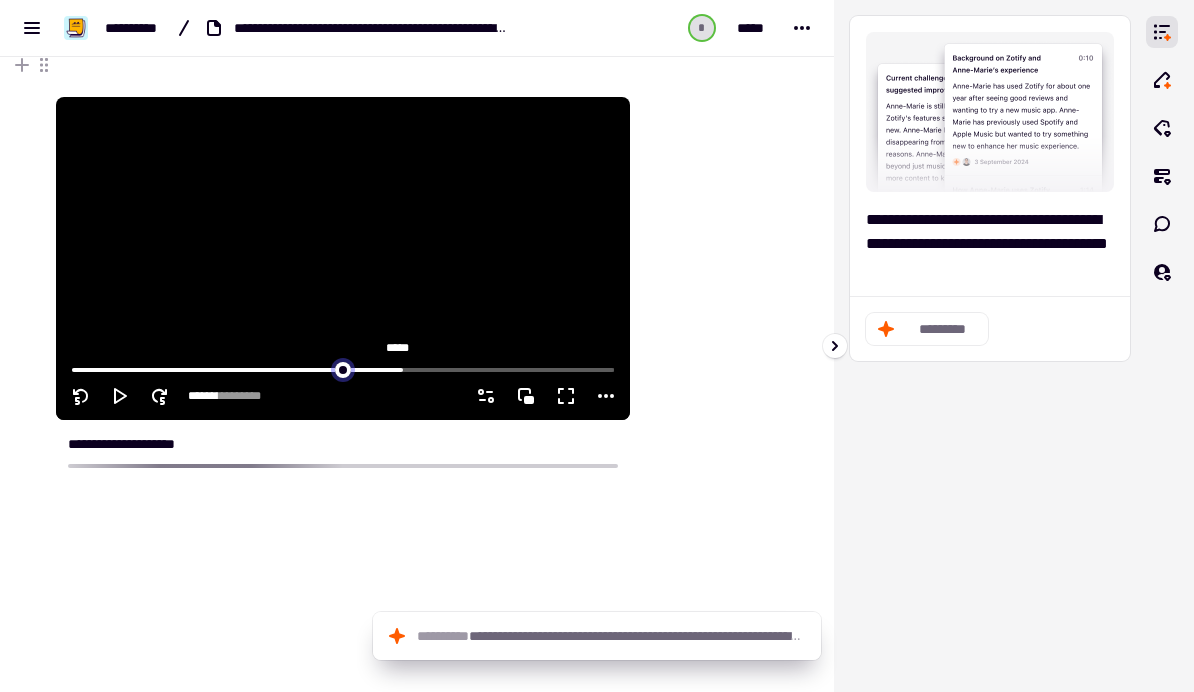 click at bounding box center (343, 368) 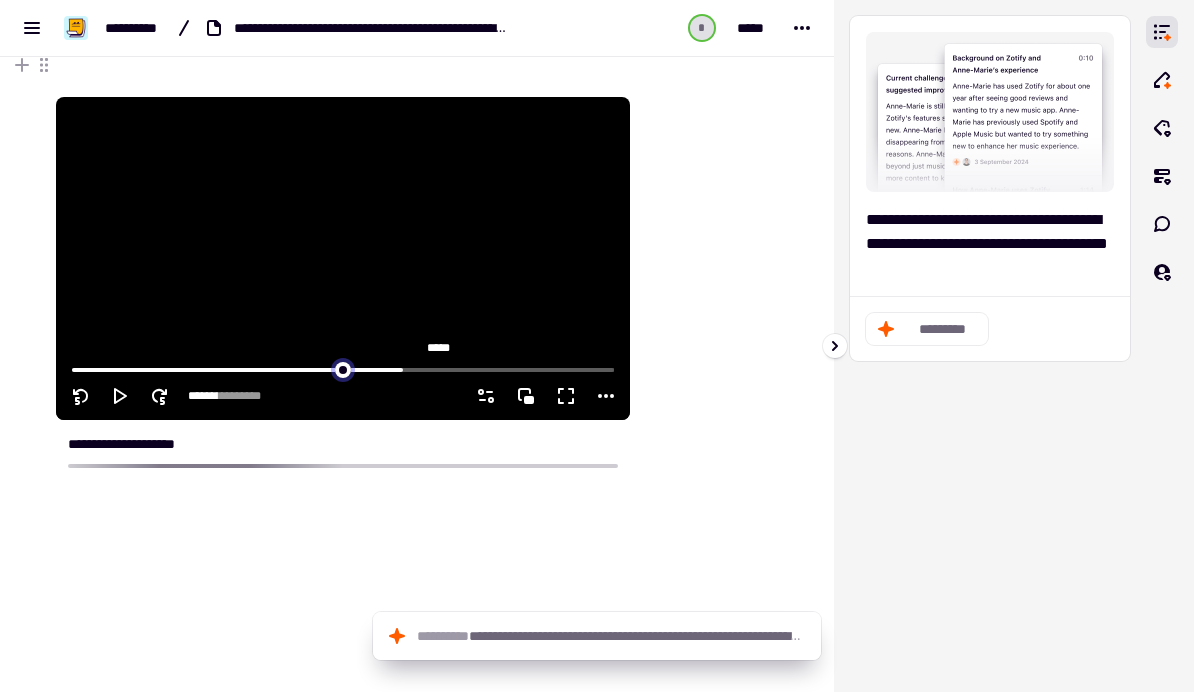 click at bounding box center (343, 368) 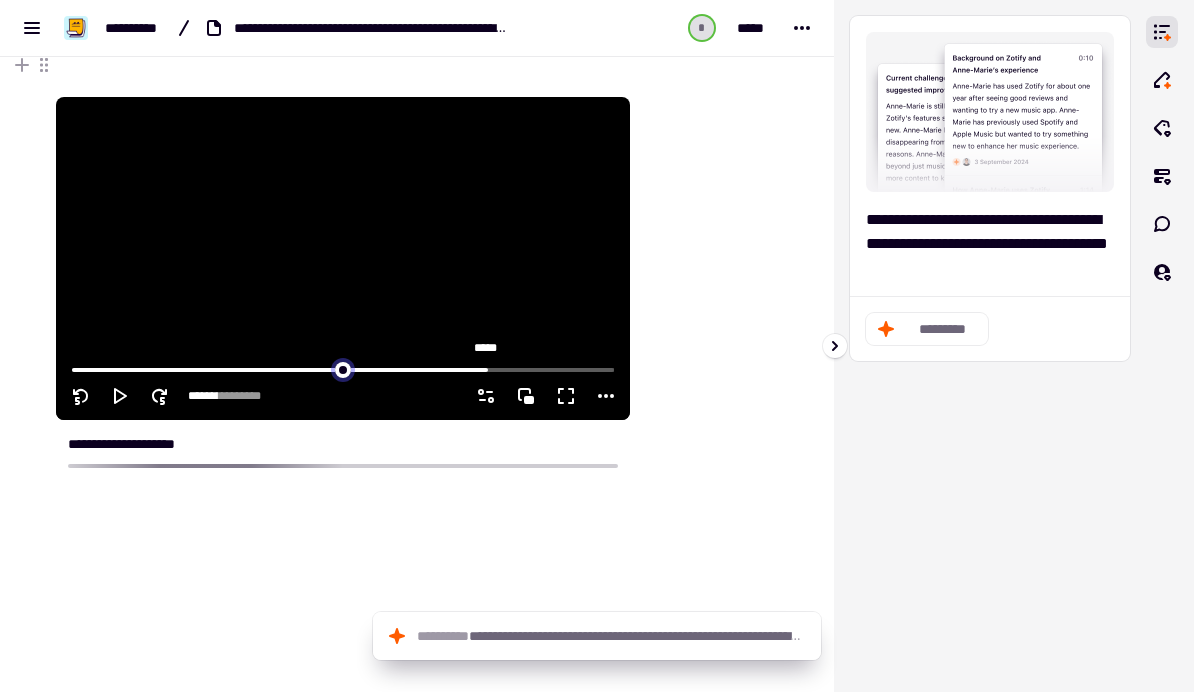 click at bounding box center (343, 368) 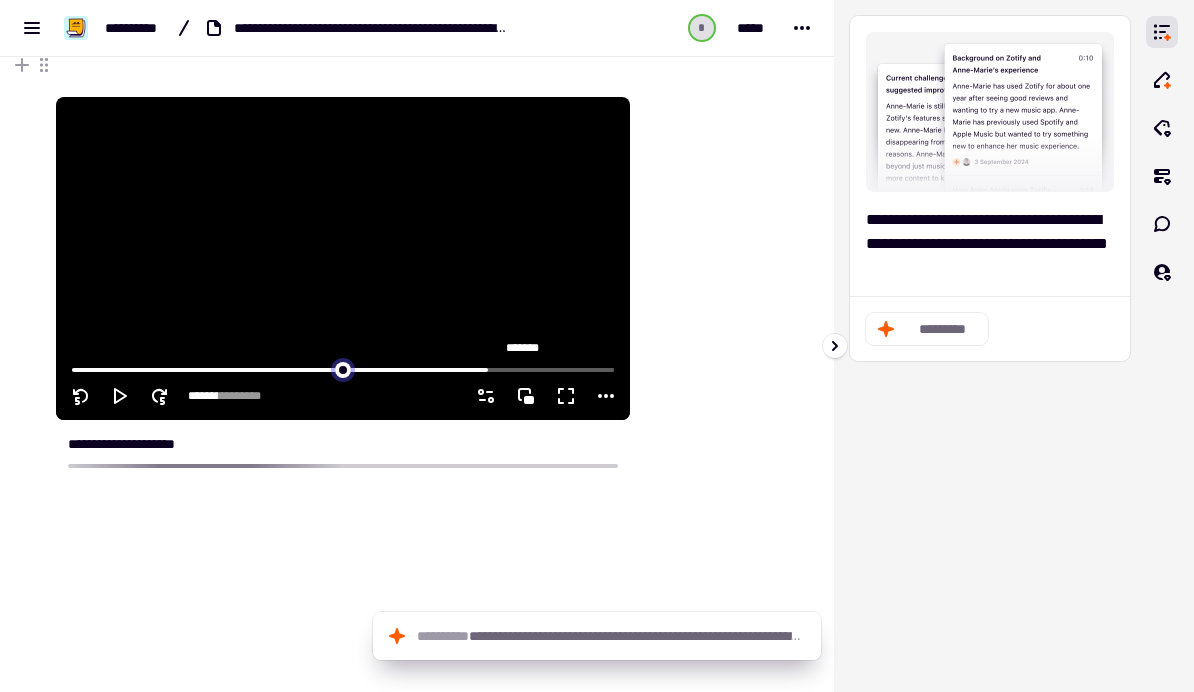 click at bounding box center [343, 368] 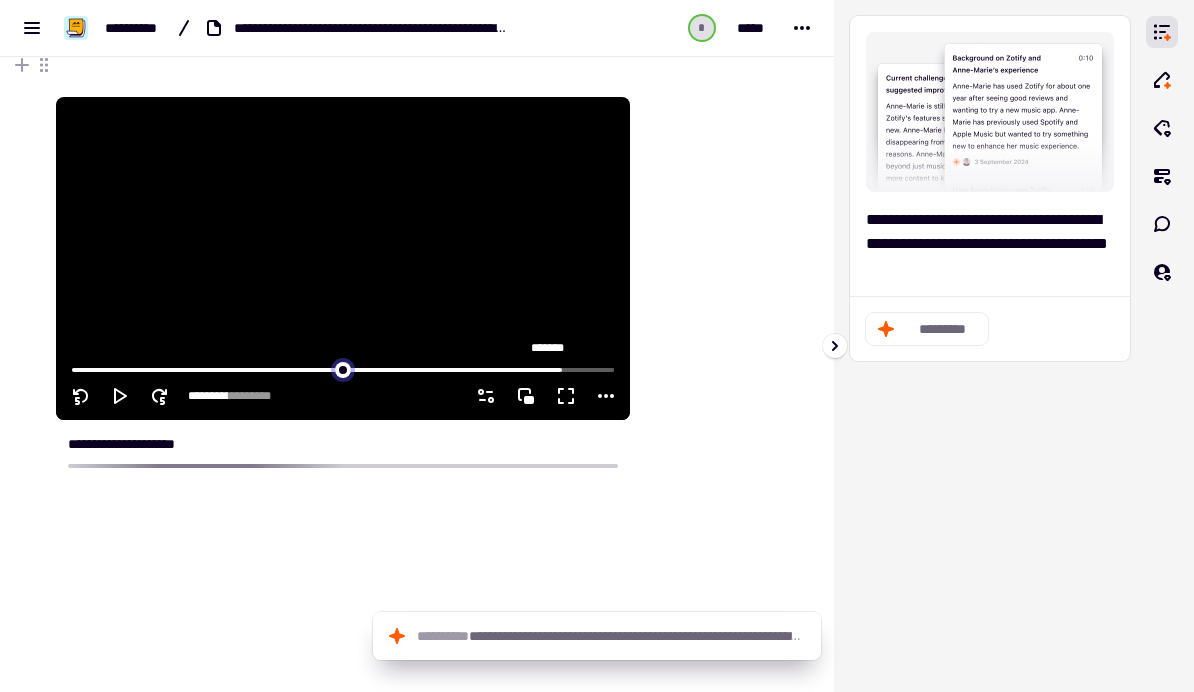 click at bounding box center [343, 368] 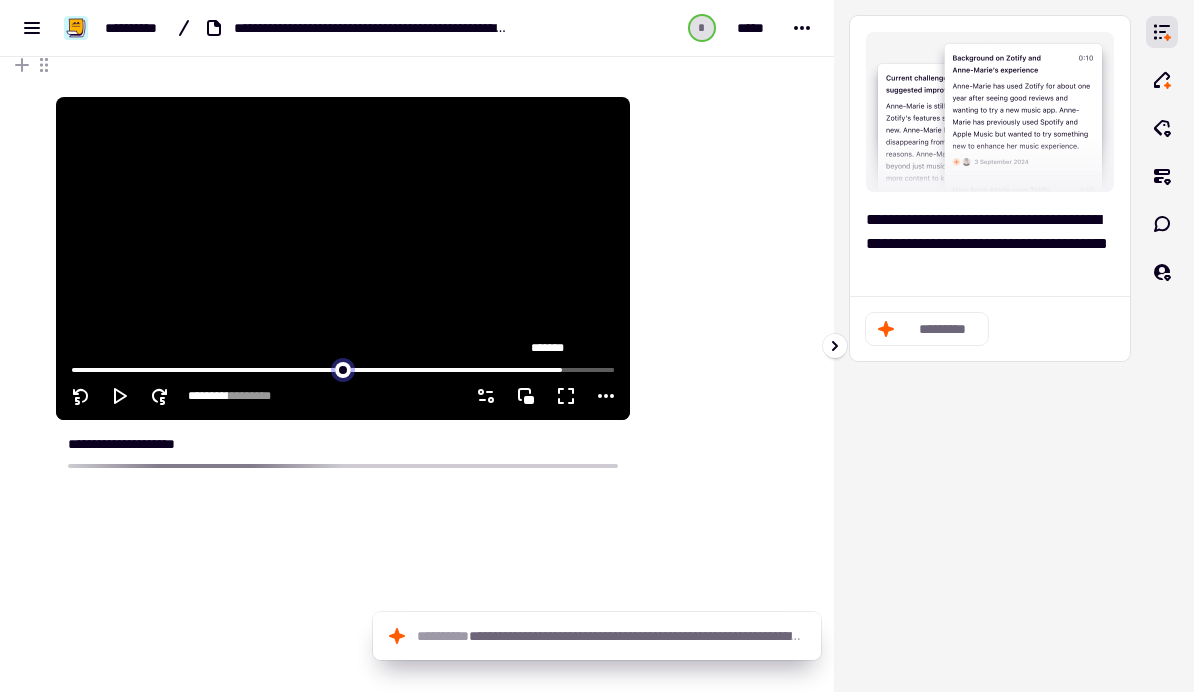 click at bounding box center [343, 368] 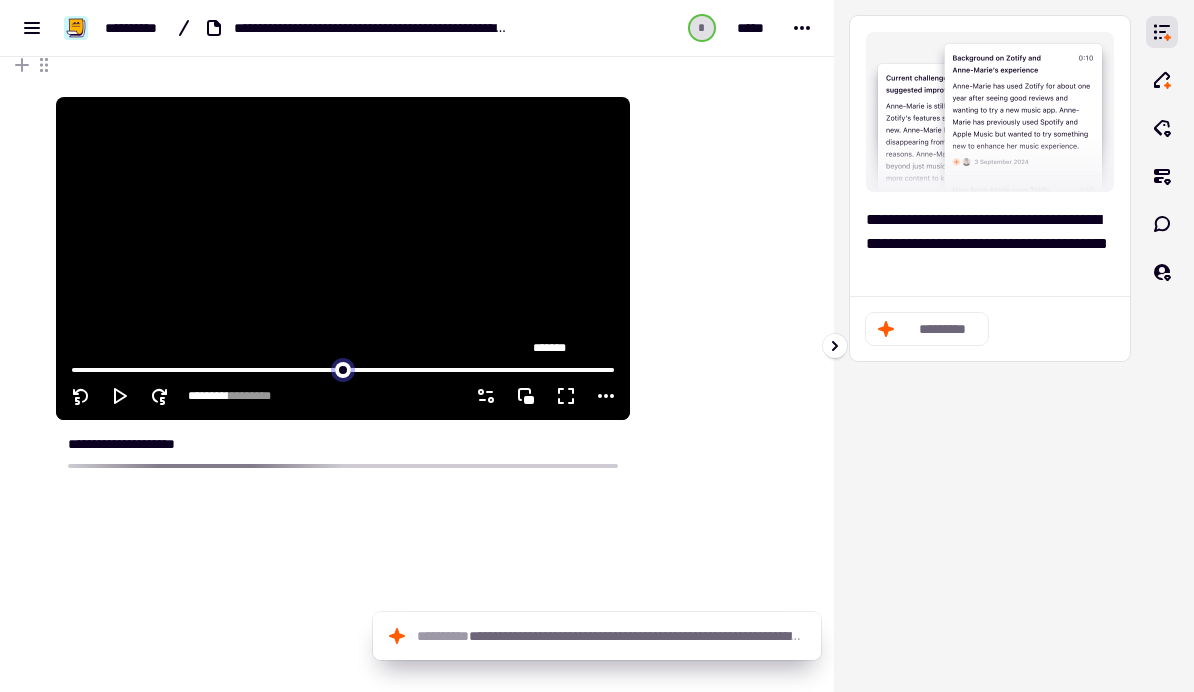 click at bounding box center (343, 368) 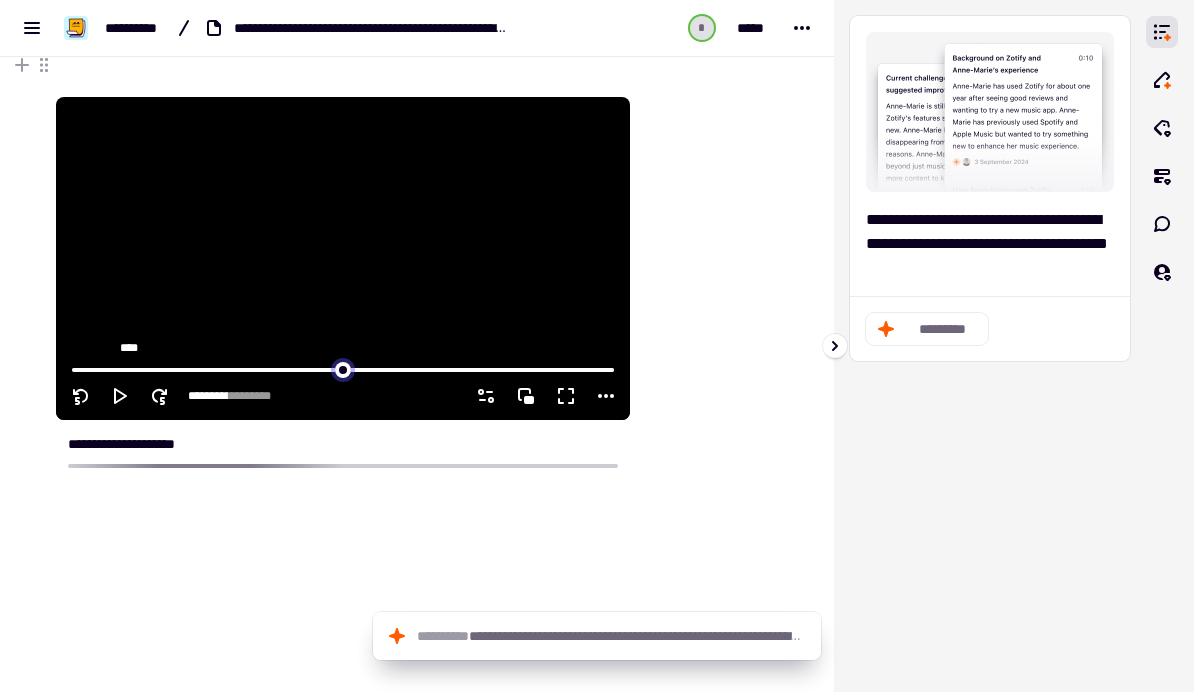 type on "*****" 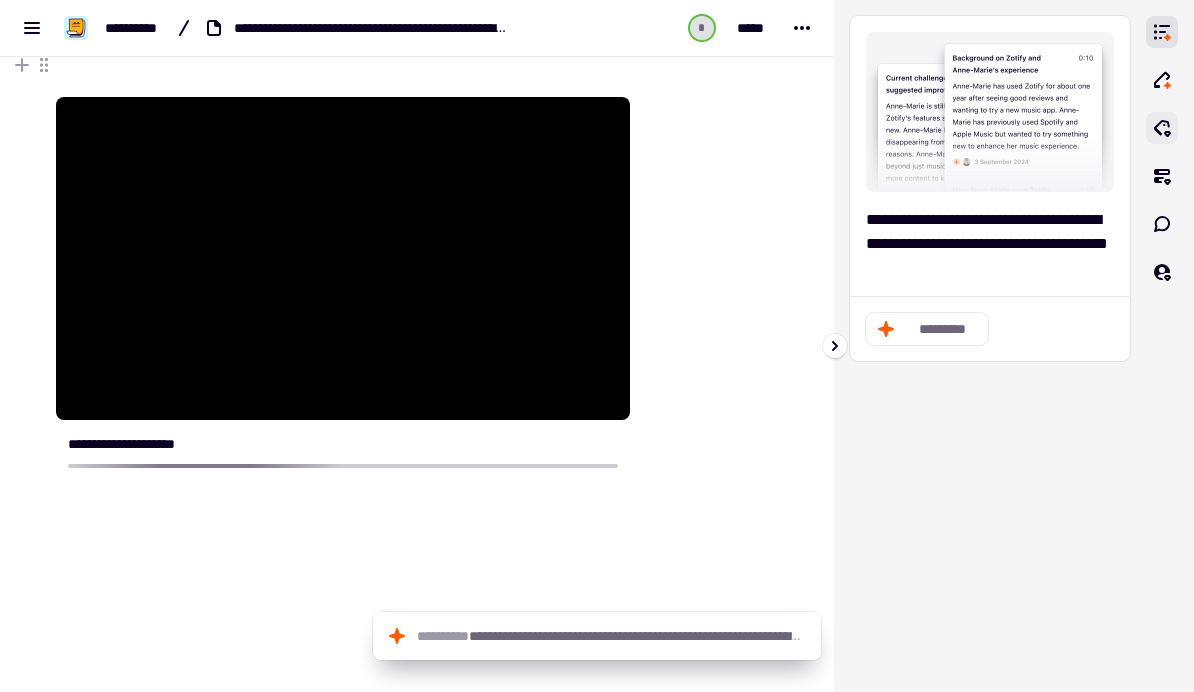 click 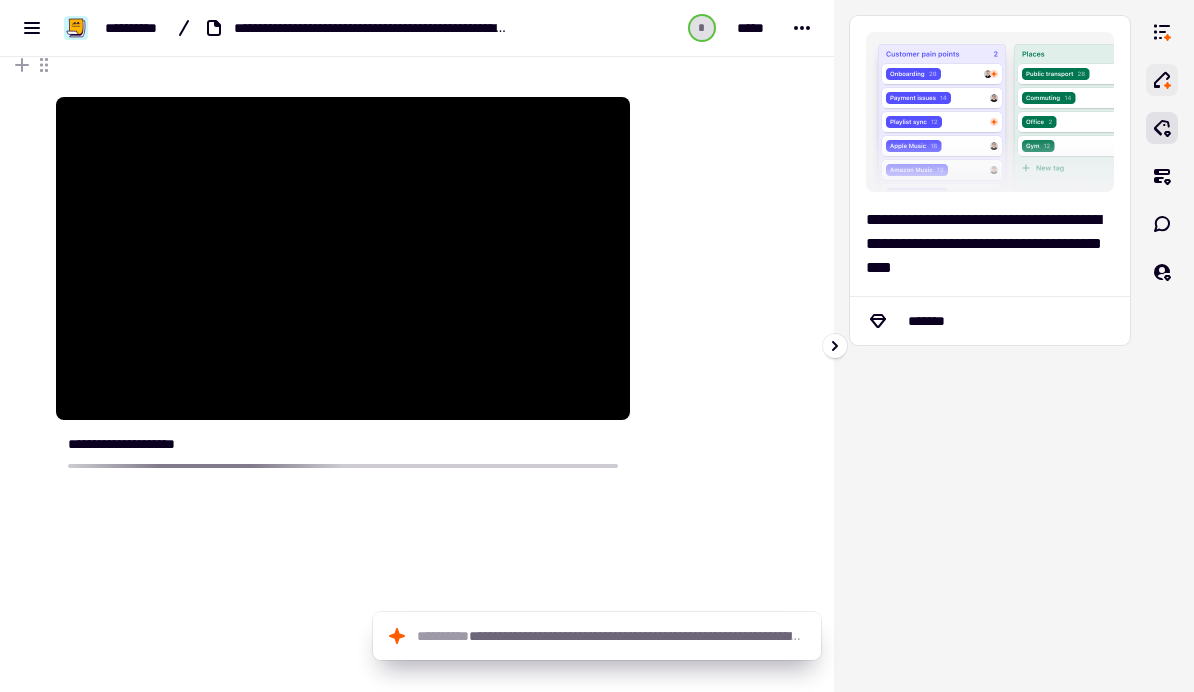 click 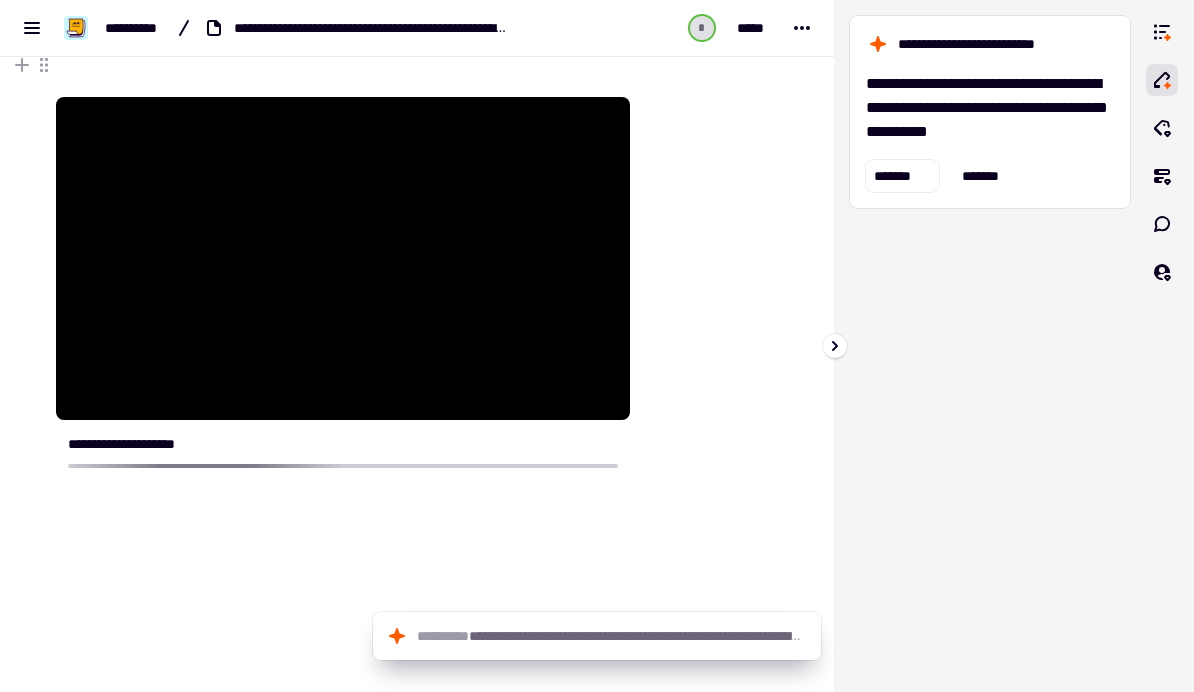 type 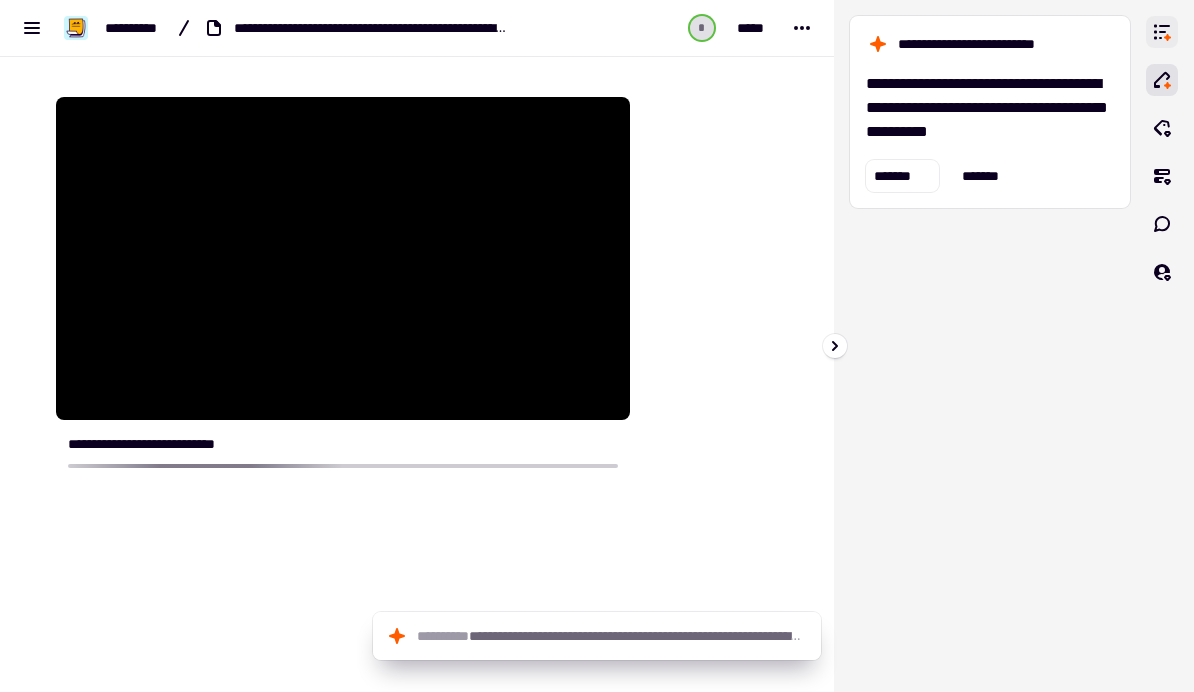 click 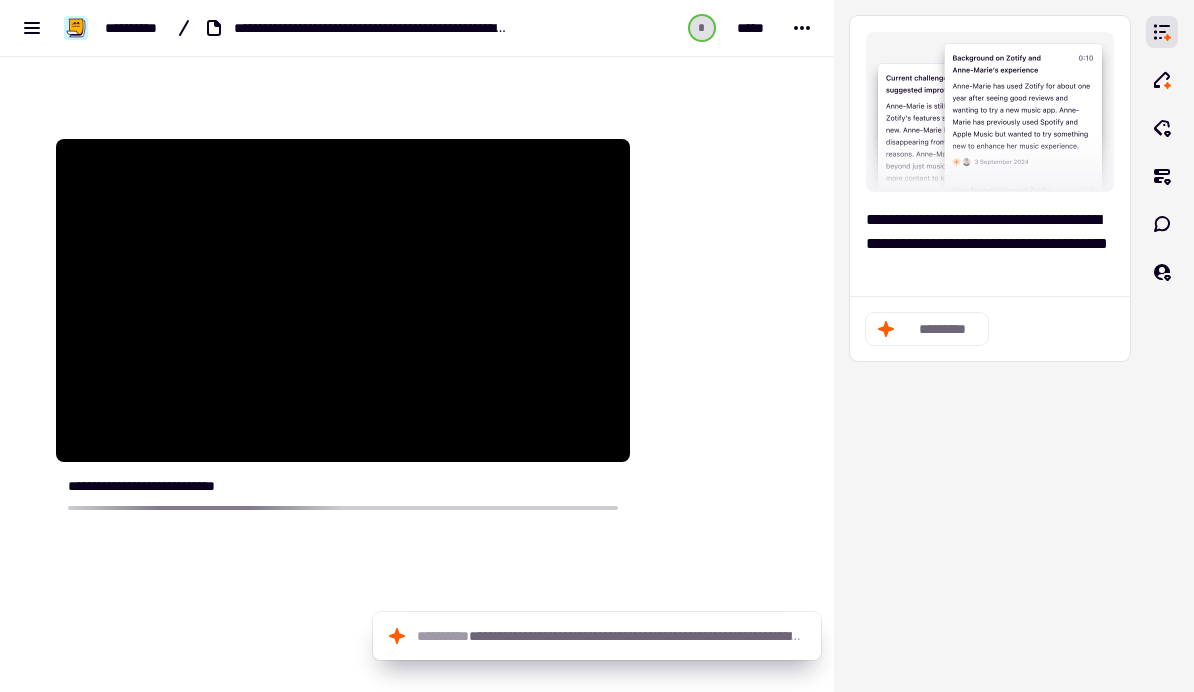 scroll, scrollTop: 452, scrollLeft: 0, axis: vertical 